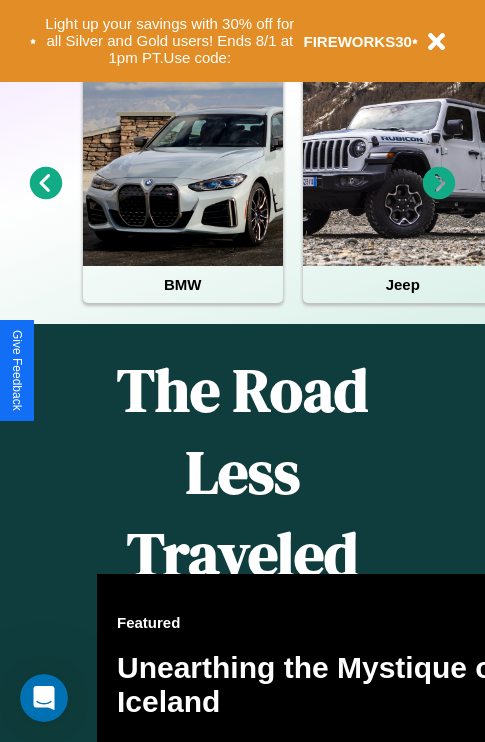 scroll, scrollTop: 817, scrollLeft: 0, axis: vertical 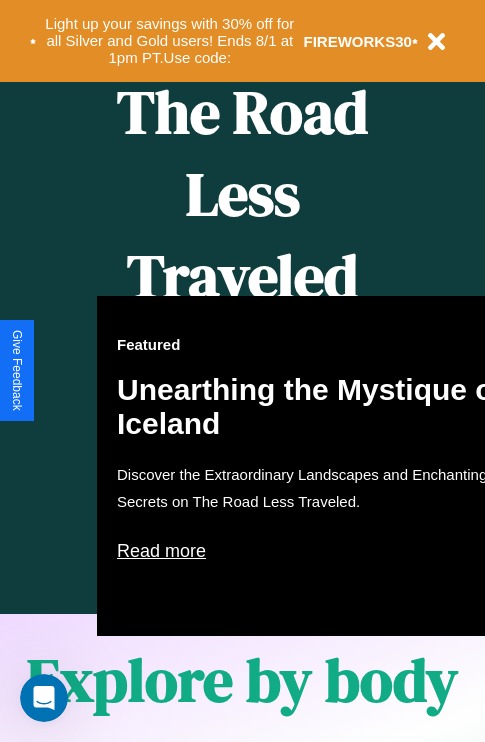 click on "Featured Unearthing the Mystique of Iceland Discover the Extraordinary Landscapes and Enchanting Secrets on The Road Less Traveled. Read more" at bounding box center (317, 466) 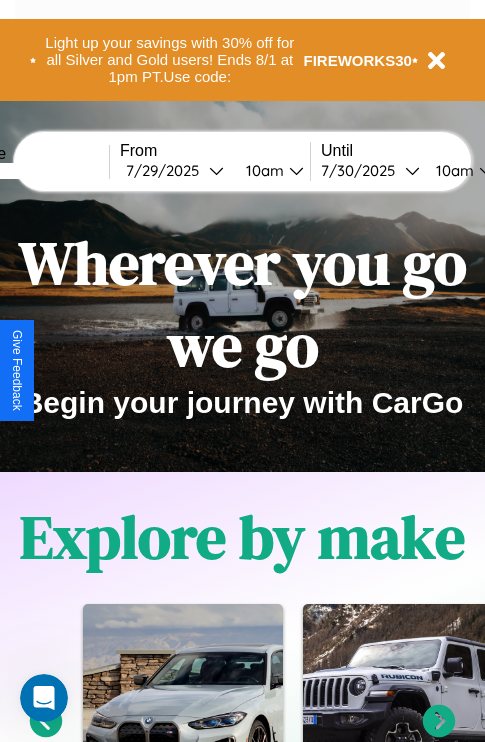 scroll, scrollTop: 0, scrollLeft: 0, axis: both 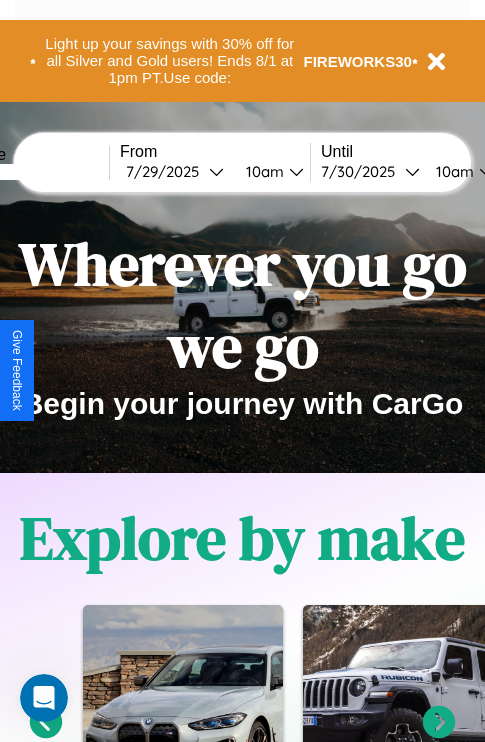 click at bounding box center [34, 172] 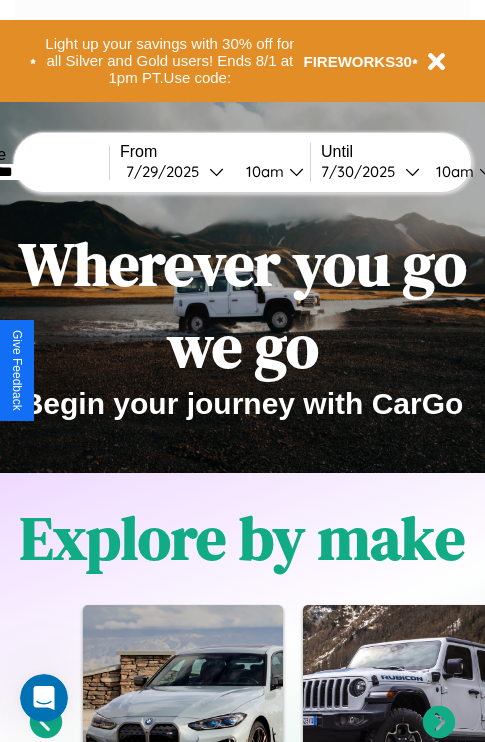 type on "*********" 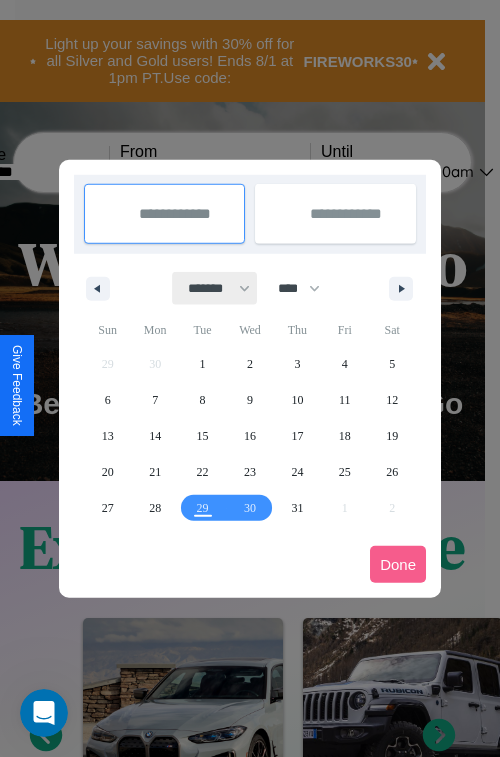 click on "******* ******** ***** ***** *** **** **** ****** ********* ******* ******** ********" at bounding box center [215, 288] 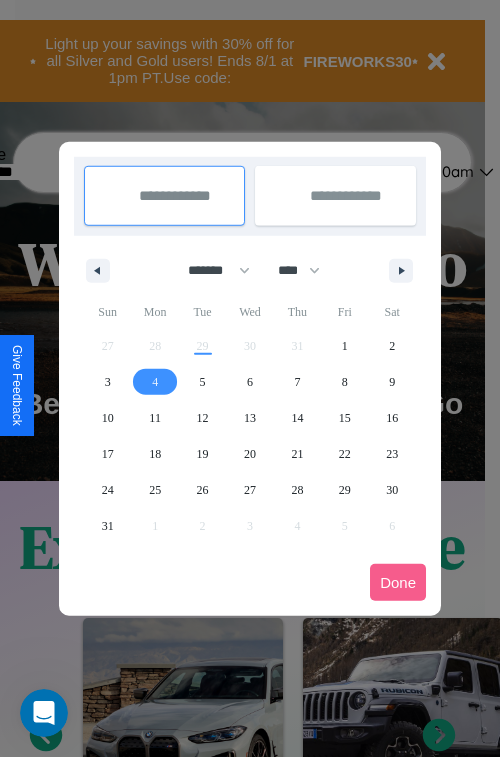 click on "4" at bounding box center (155, 382) 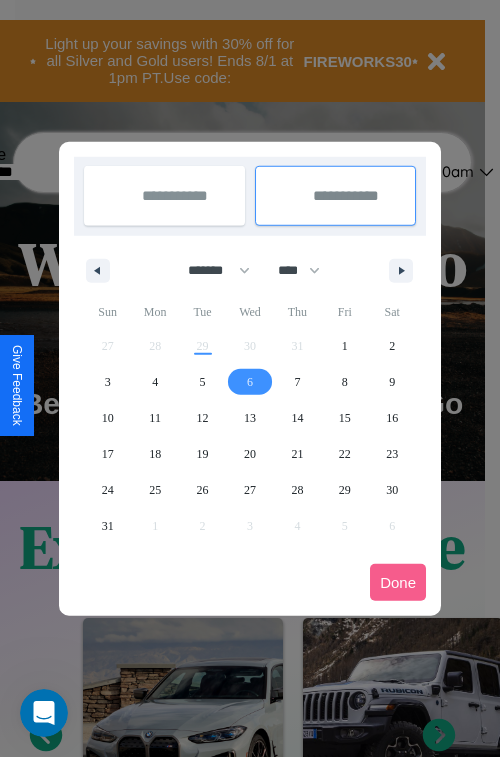 click on "6" at bounding box center (250, 382) 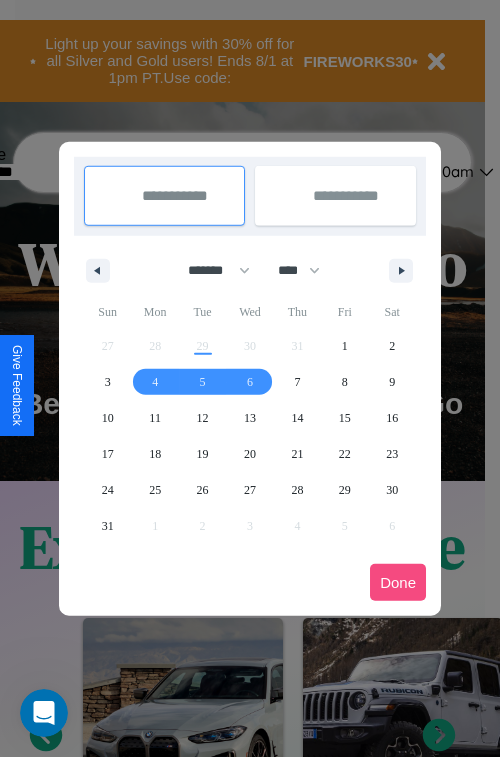 click on "Done" at bounding box center [398, 582] 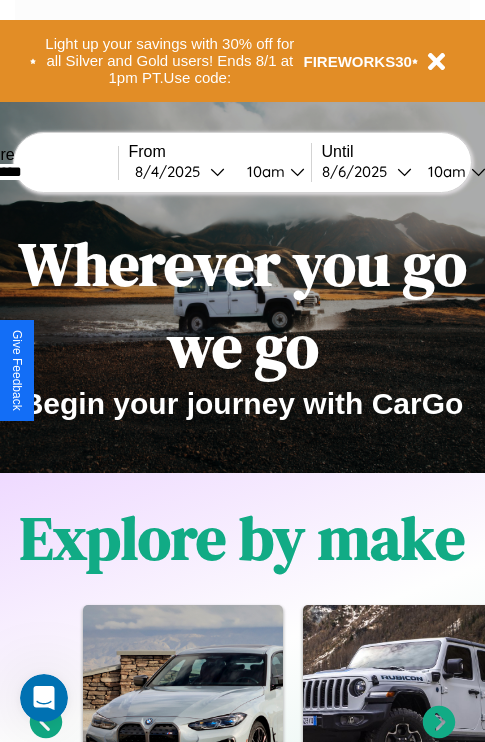 scroll, scrollTop: 0, scrollLeft: 68, axis: horizontal 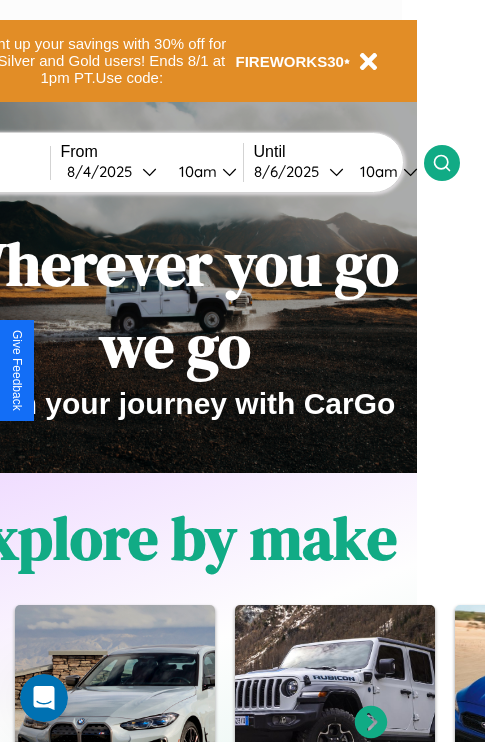 click 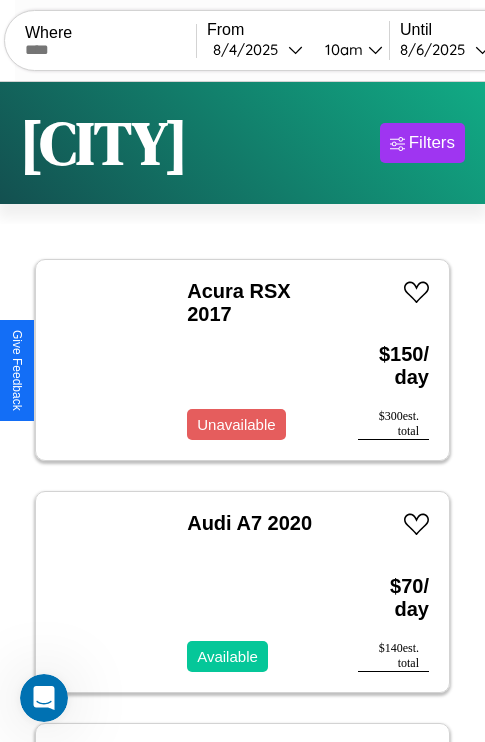 scroll, scrollTop: 50, scrollLeft: 0, axis: vertical 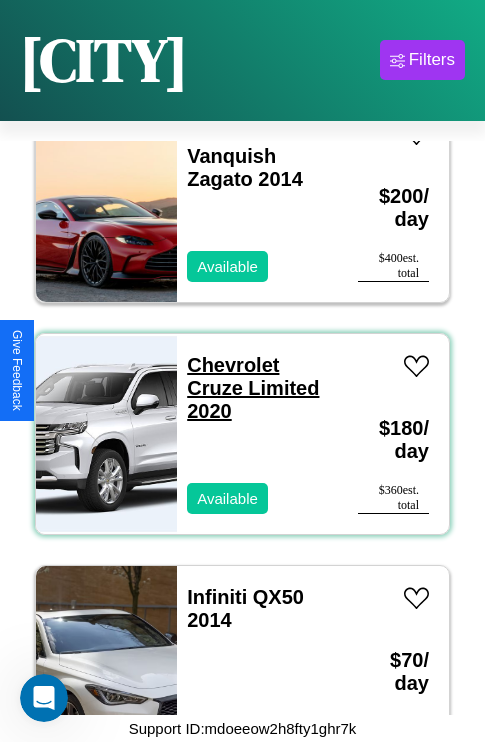 click on "Chevrolet   Cruze Limited   2020" at bounding box center (253, 388) 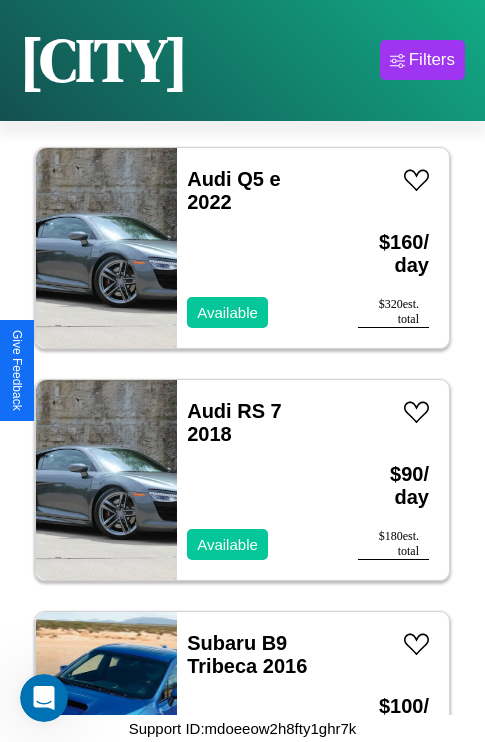 scroll, scrollTop: 4094, scrollLeft: 0, axis: vertical 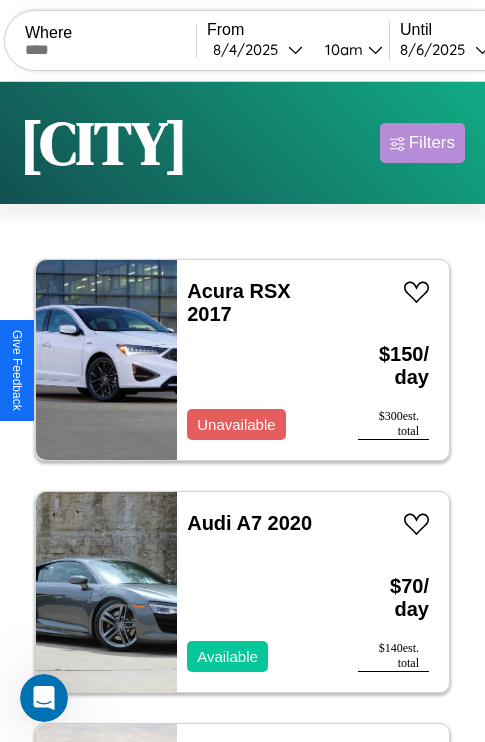 click on "Filters" at bounding box center (432, 143) 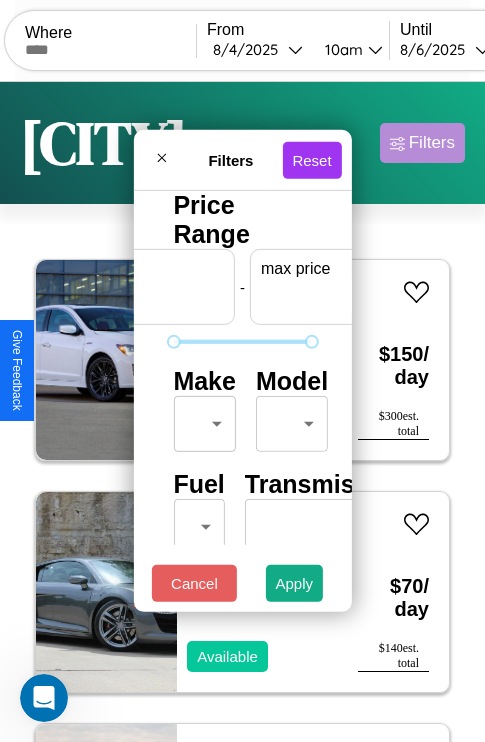 scroll, scrollTop: 0, scrollLeft: 124, axis: horizontal 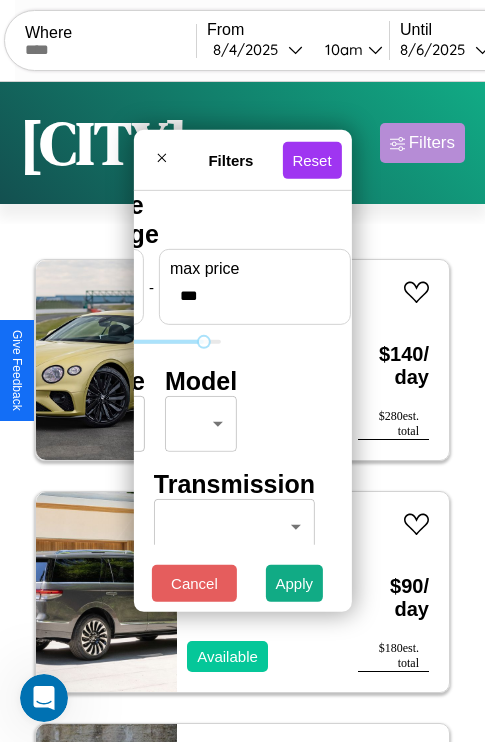 type on "***" 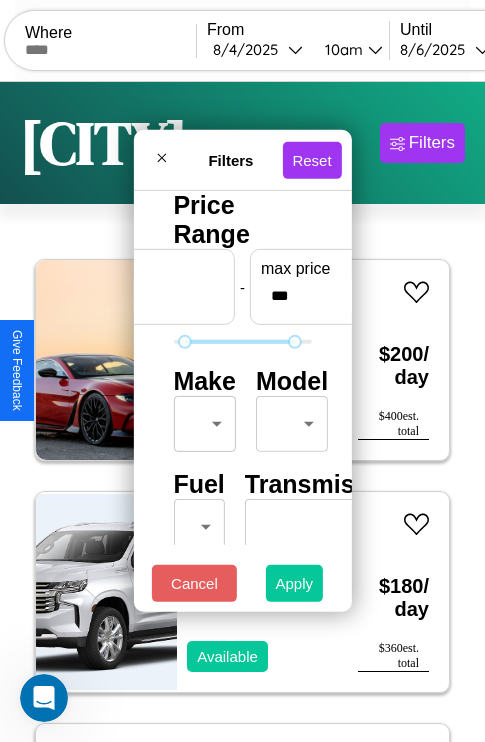 type on "**" 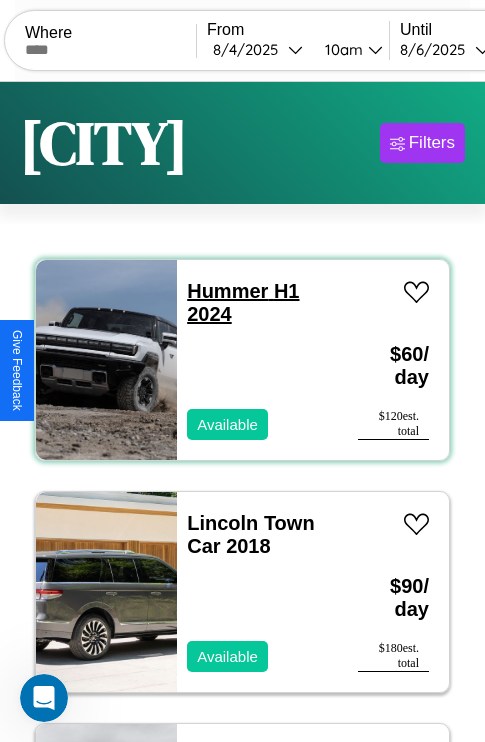 click on "Hummer   H1   2024" at bounding box center [243, 302] 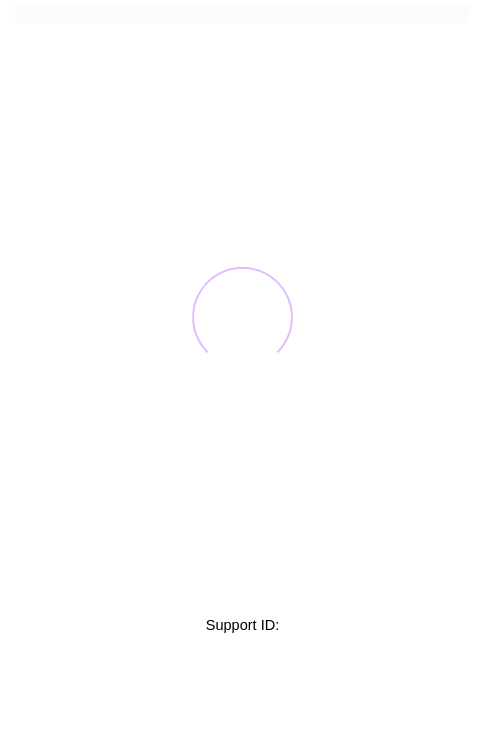 scroll, scrollTop: 0, scrollLeft: 0, axis: both 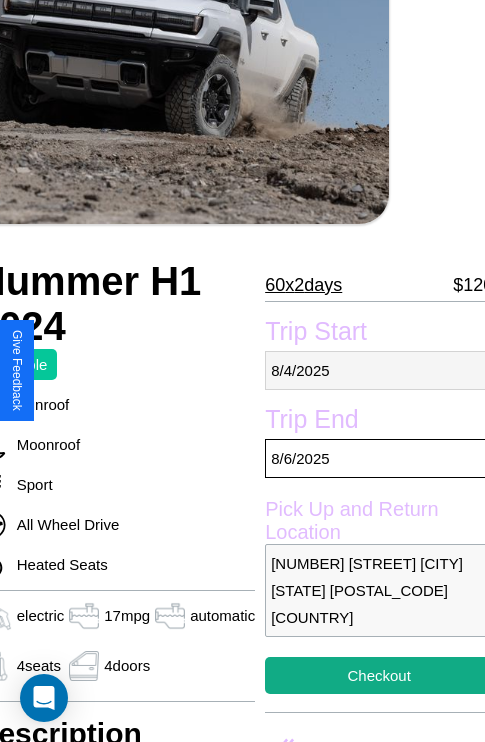 click on "[DAY] / [MONTH] / [YEAR]" at bounding box center [379, 370] 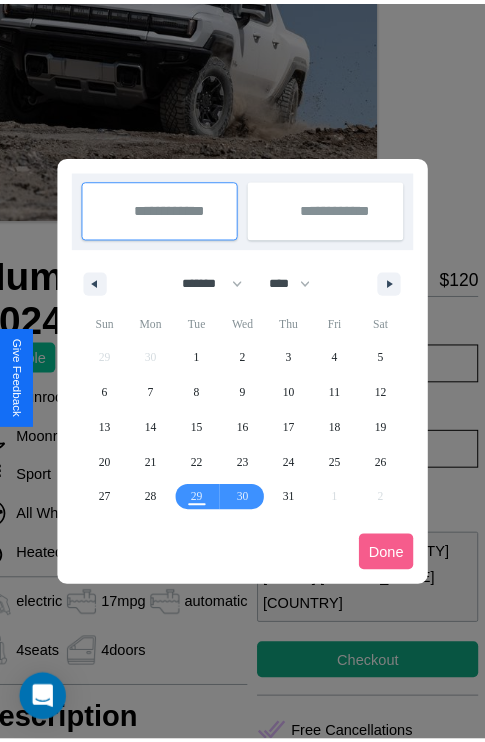 scroll, scrollTop: 0, scrollLeft: 96, axis: horizontal 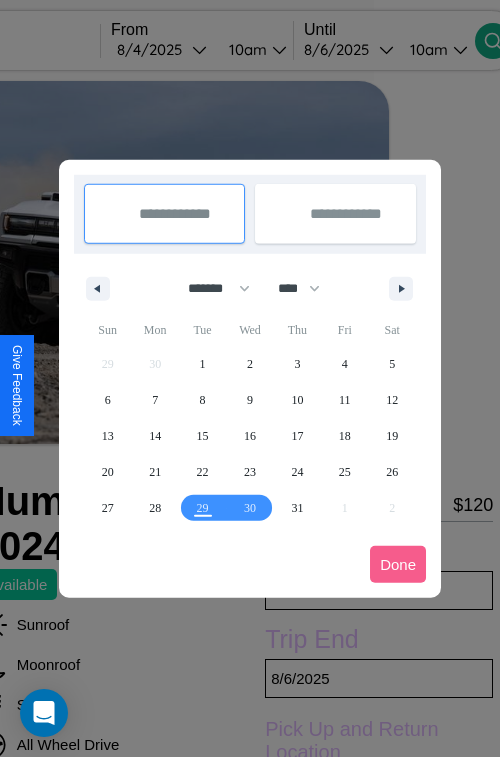 click at bounding box center [250, 378] 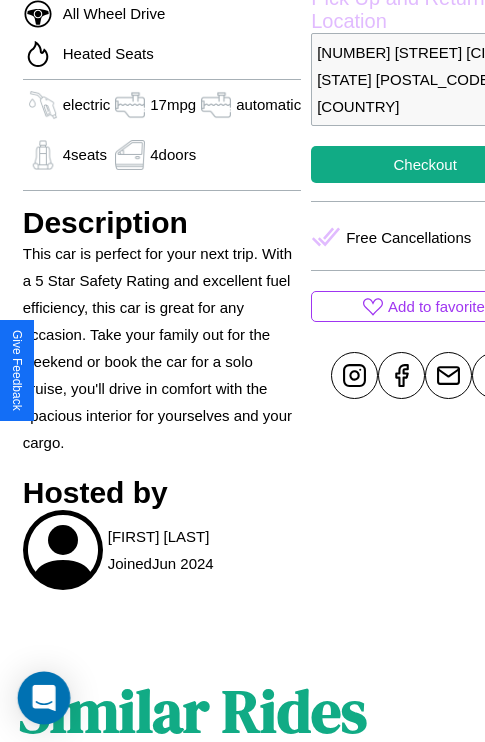 scroll, scrollTop: 1055, scrollLeft: 20, axis: both 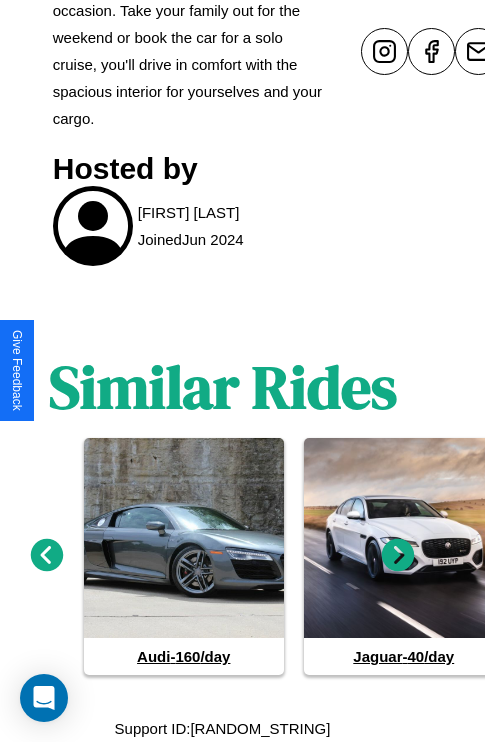 click 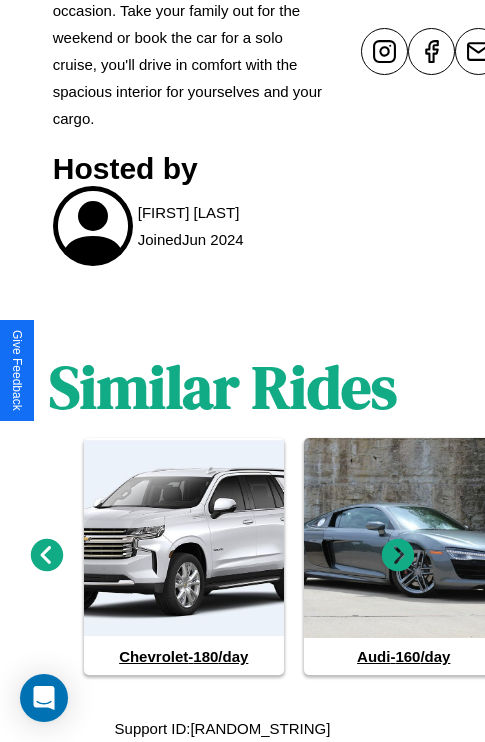click 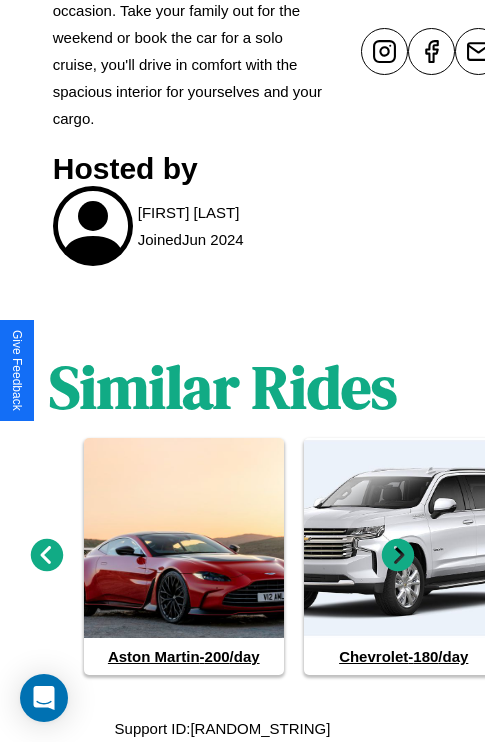 click 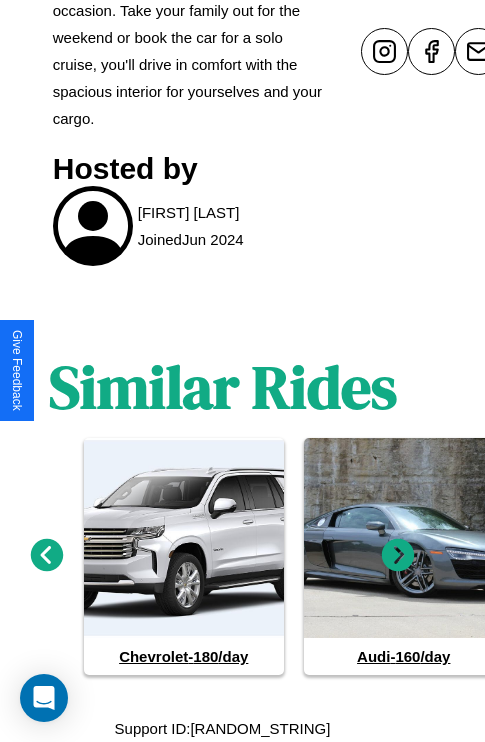 click 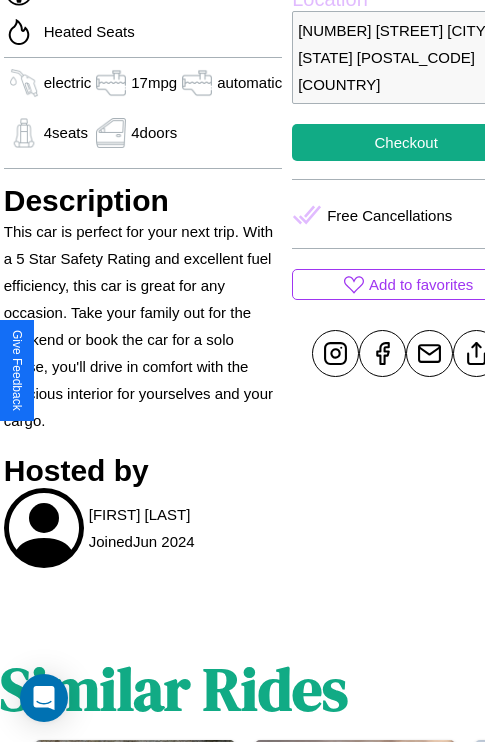 scroll, scrollTop: 709, scrollLeft: 76, axis: both 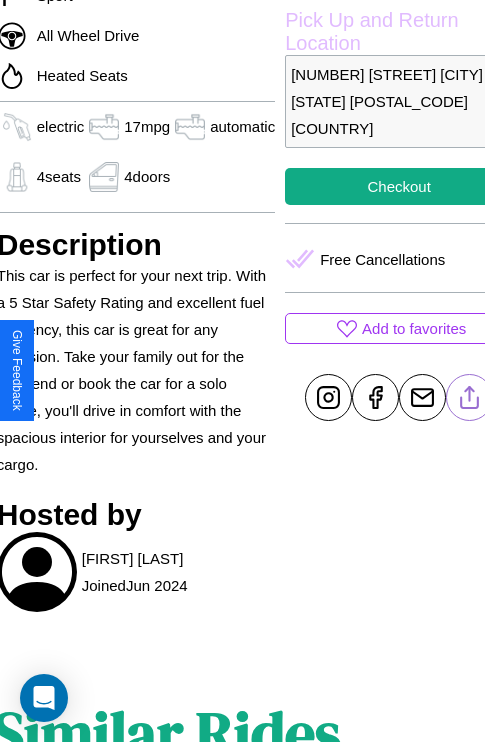 click 